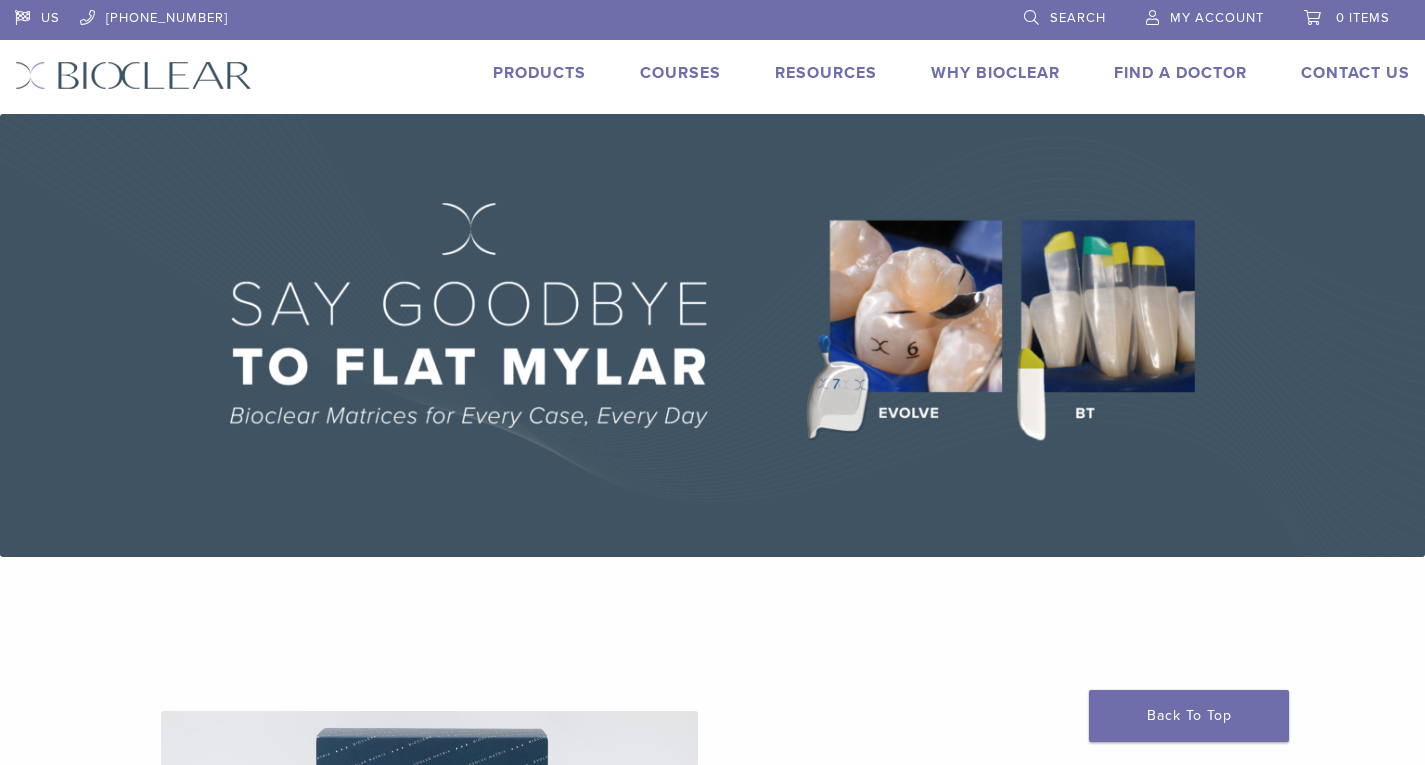 scroll, scrollTop: 0, scrollLeft: 0, axis: both 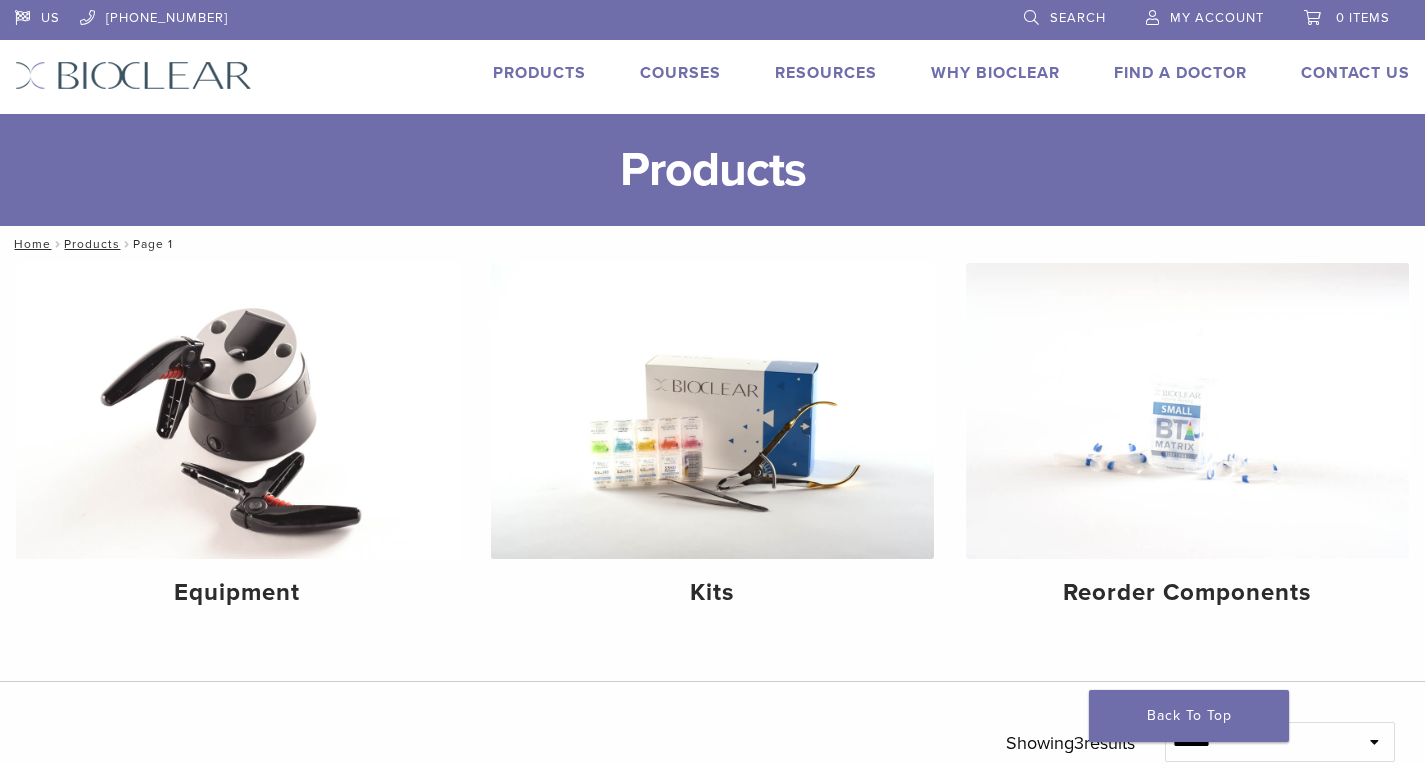 click on "Courses" at bounding box center [680, 73] 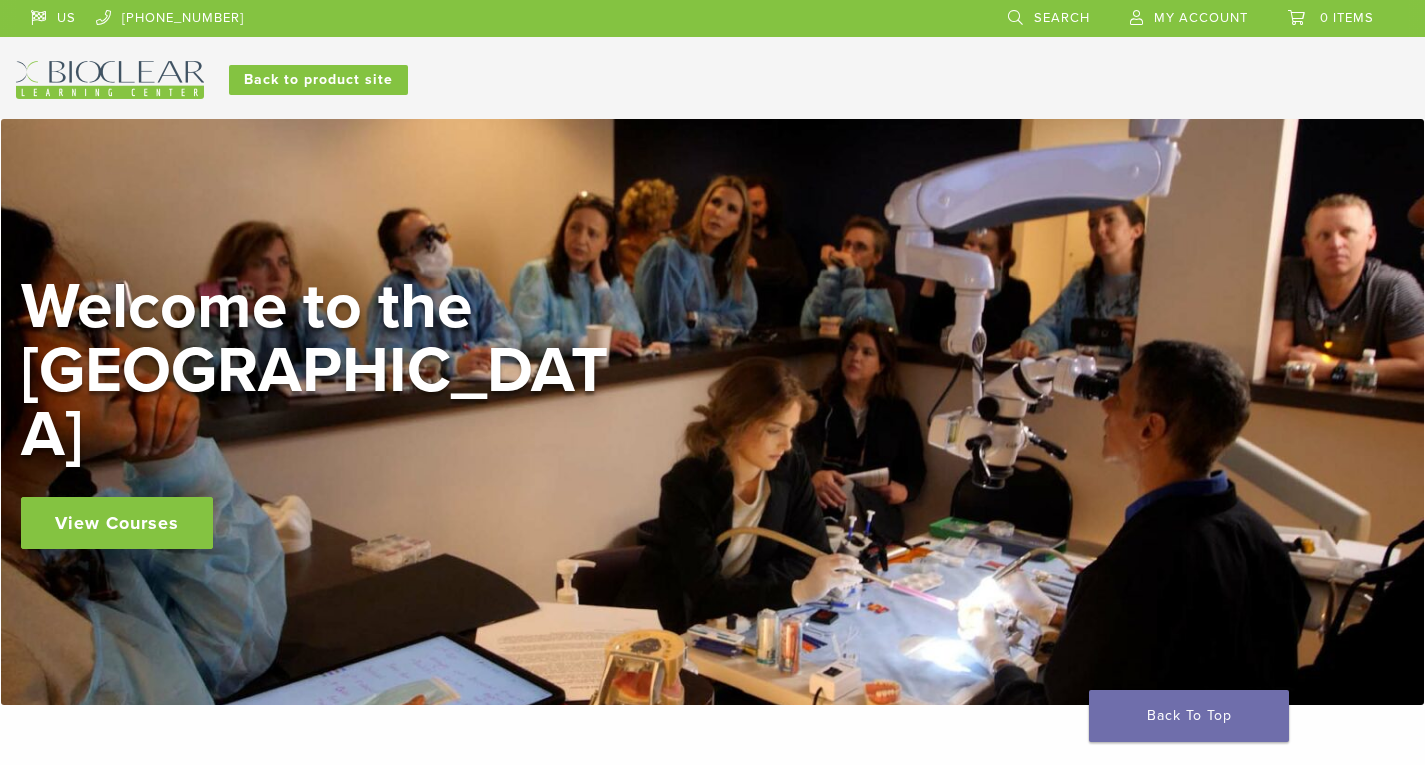 scroll, scrollTop: 0, scrollLeft: 0, axis: both 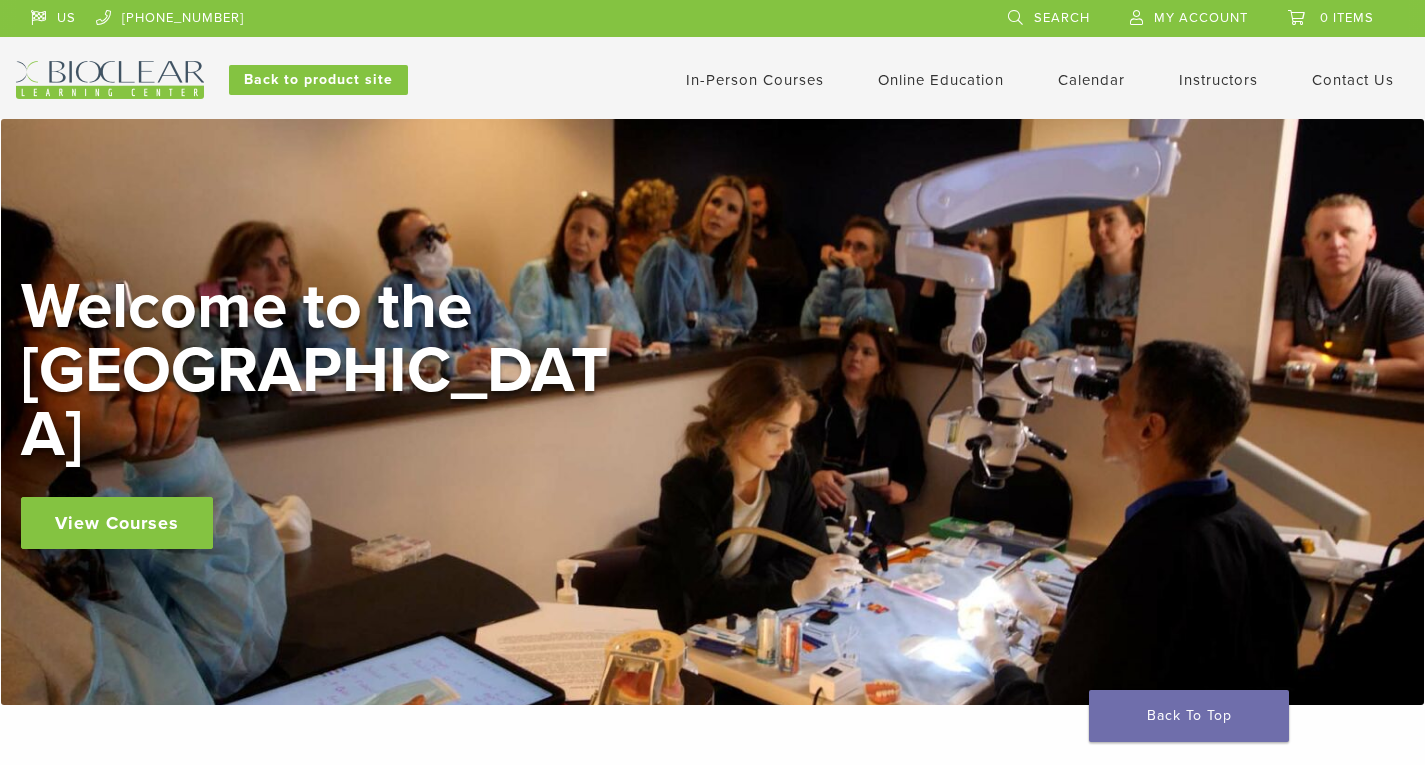 click on "View Courses" at bounding box center (117, 523) 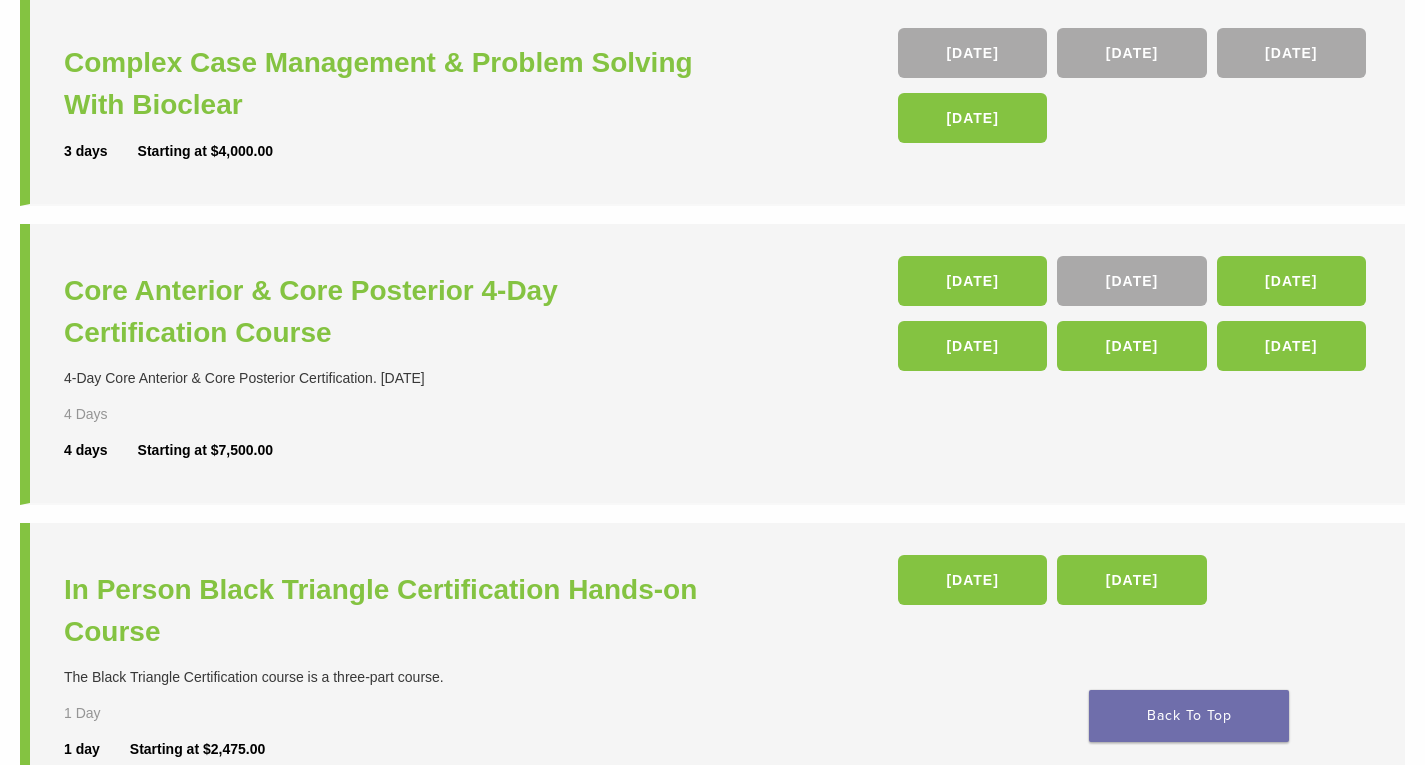 scroll, scrollTop: 308, scrollLeft: 0, axis: vertical 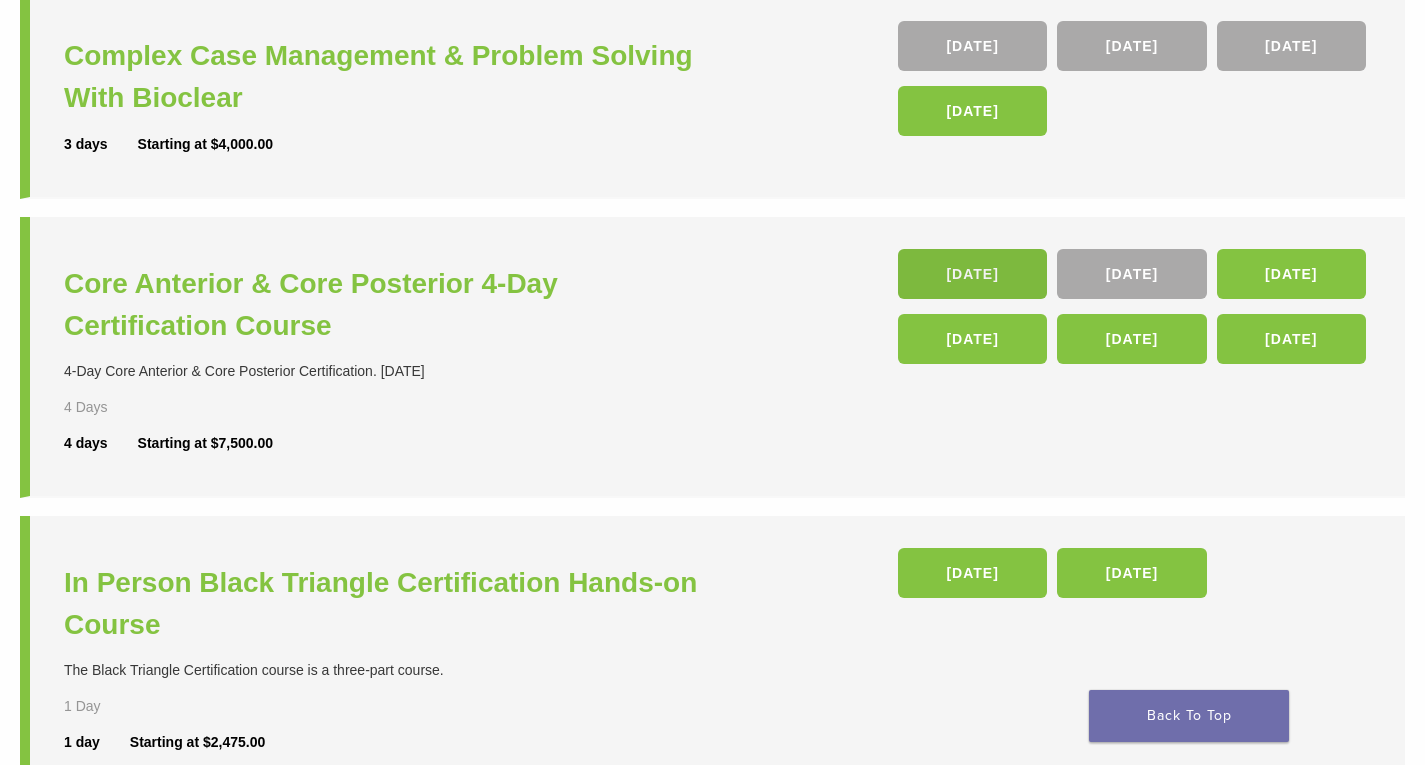 click on "06 Aug" at bounding box center (972, 274) 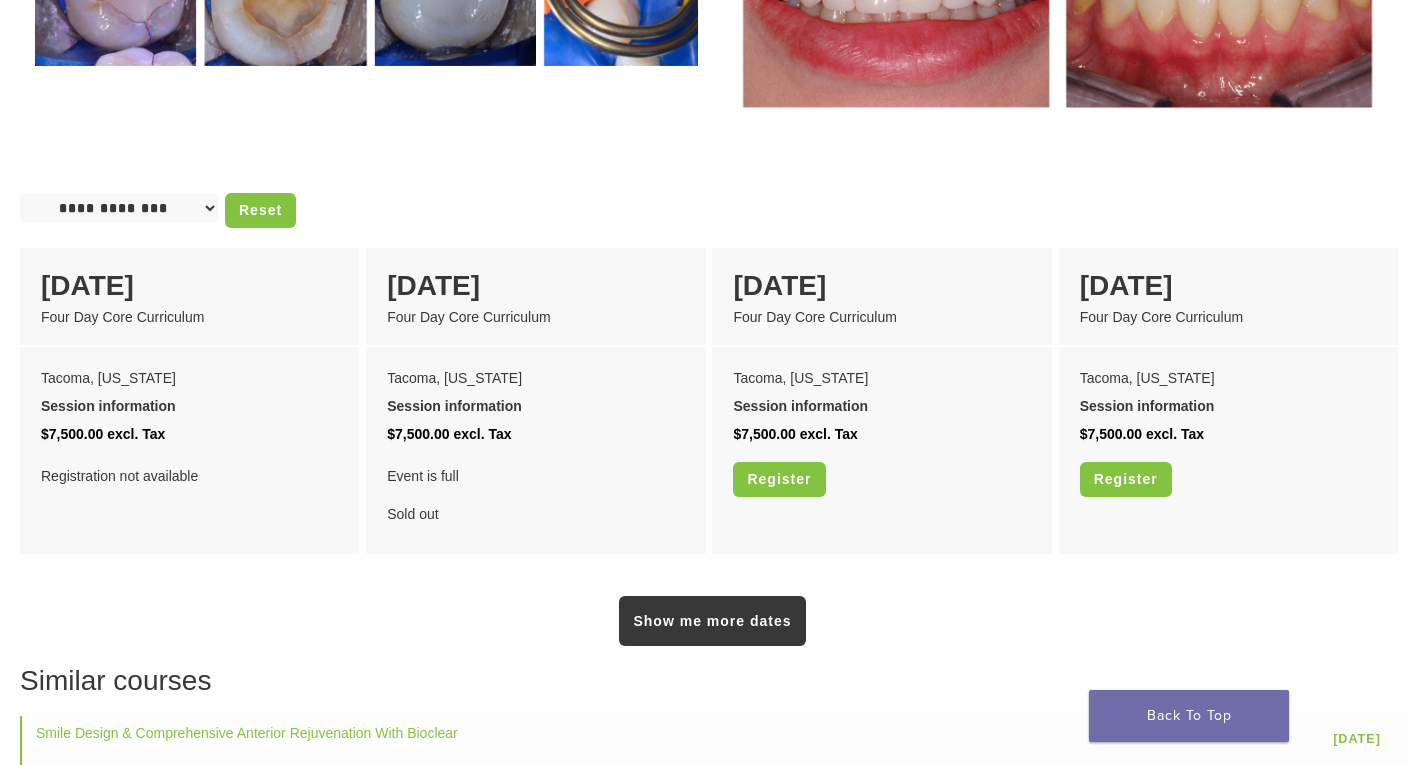 scroll, scrollTop: 1555, scrollLeft: 0, axis: vertical 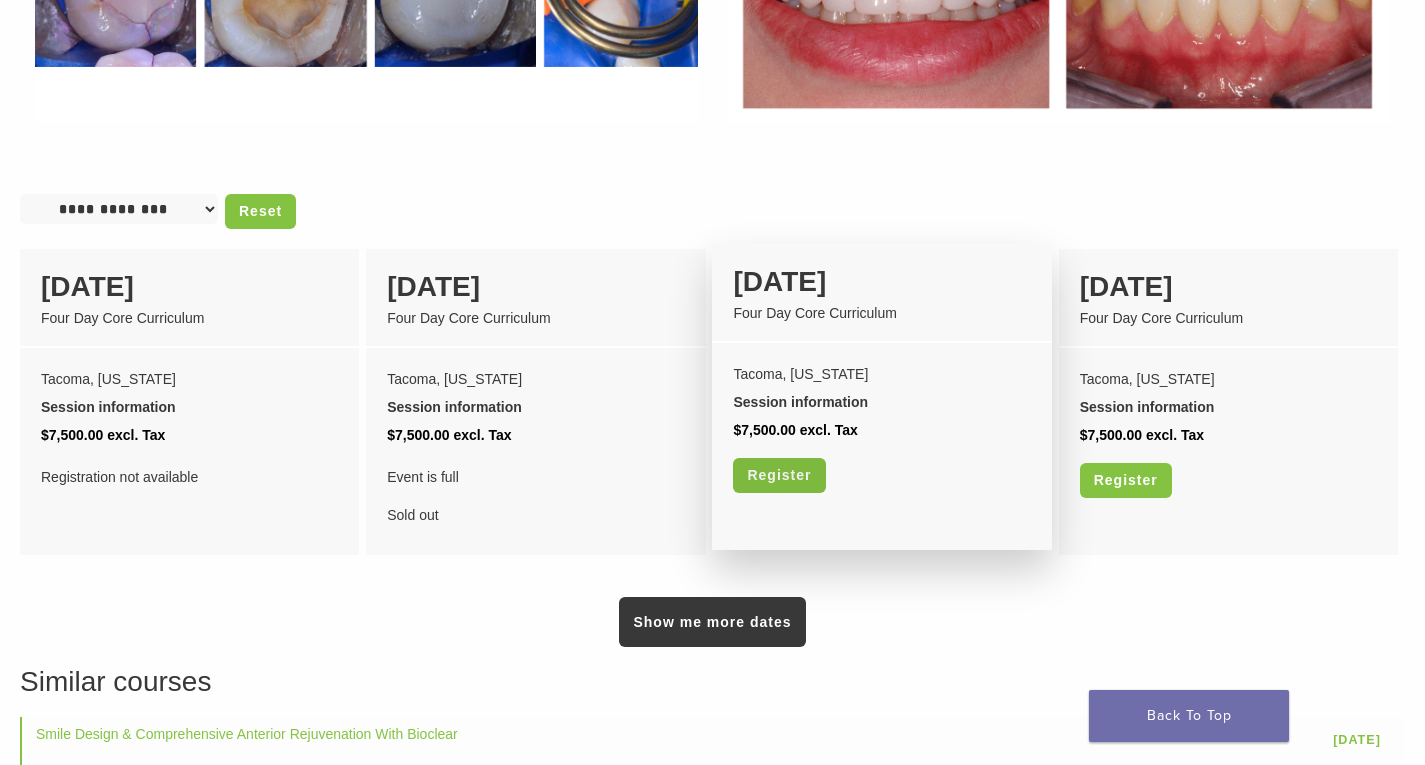 click on "Register" at bounding box center [779, 475] 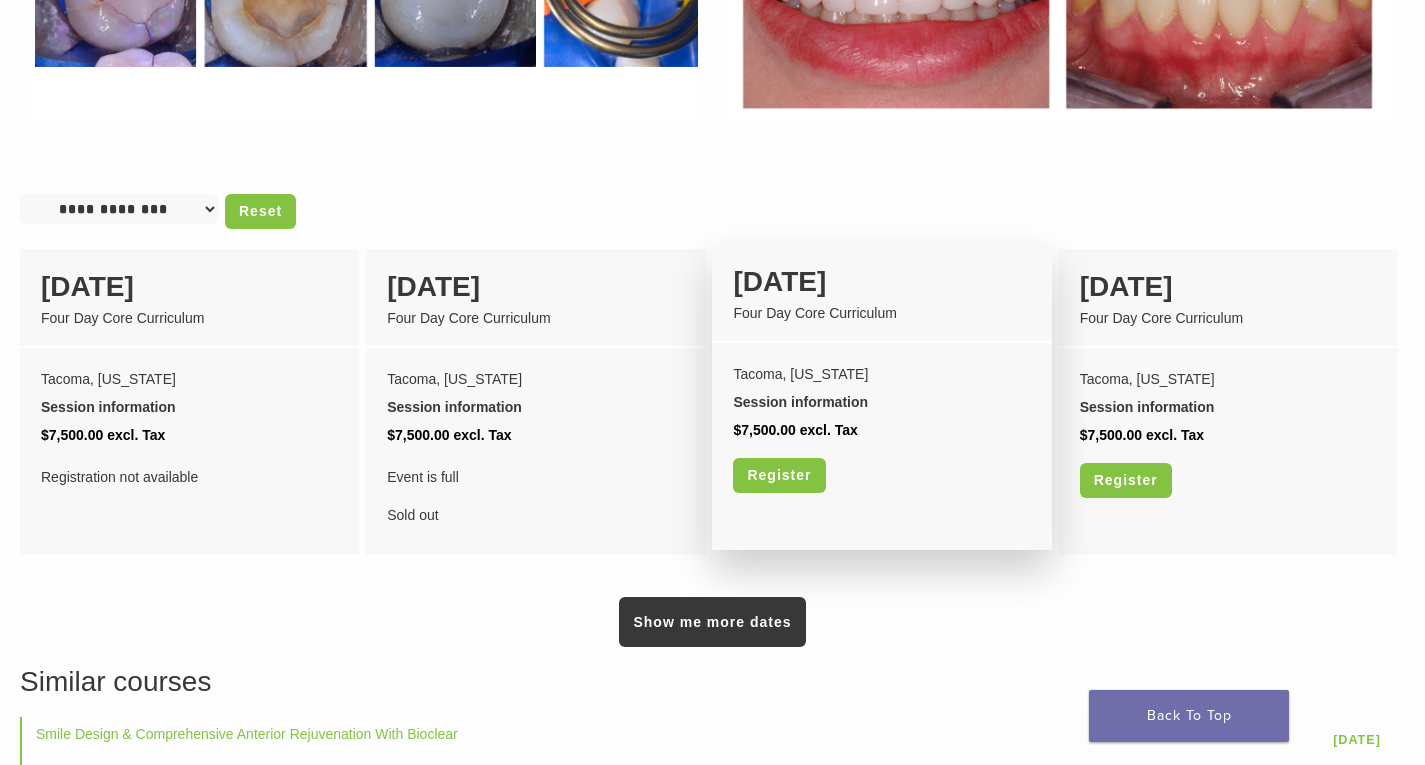 click on "Four Day Core Curriculum" at bounding box center [881, 313] 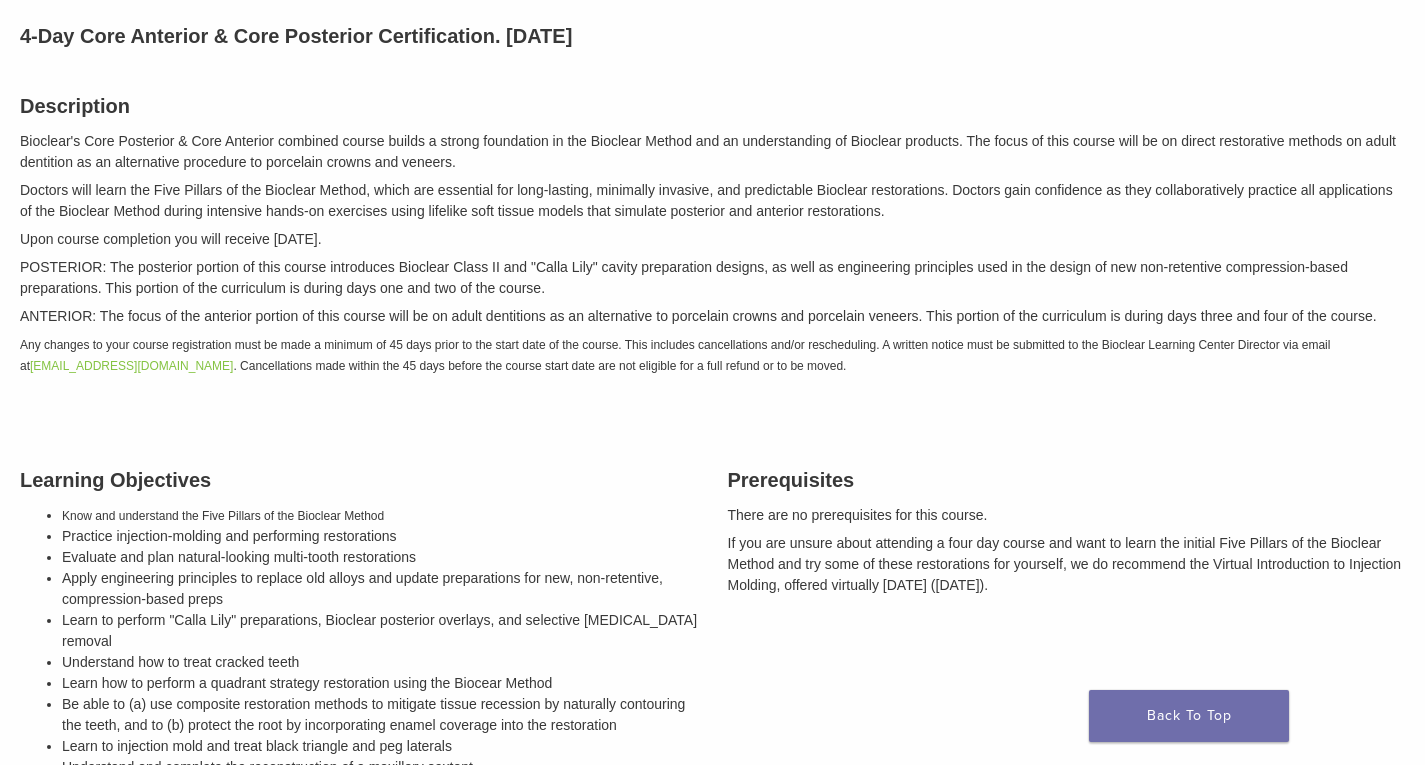 scroll, scrollTop: 243, scrollLeft: 0, axis: vertical 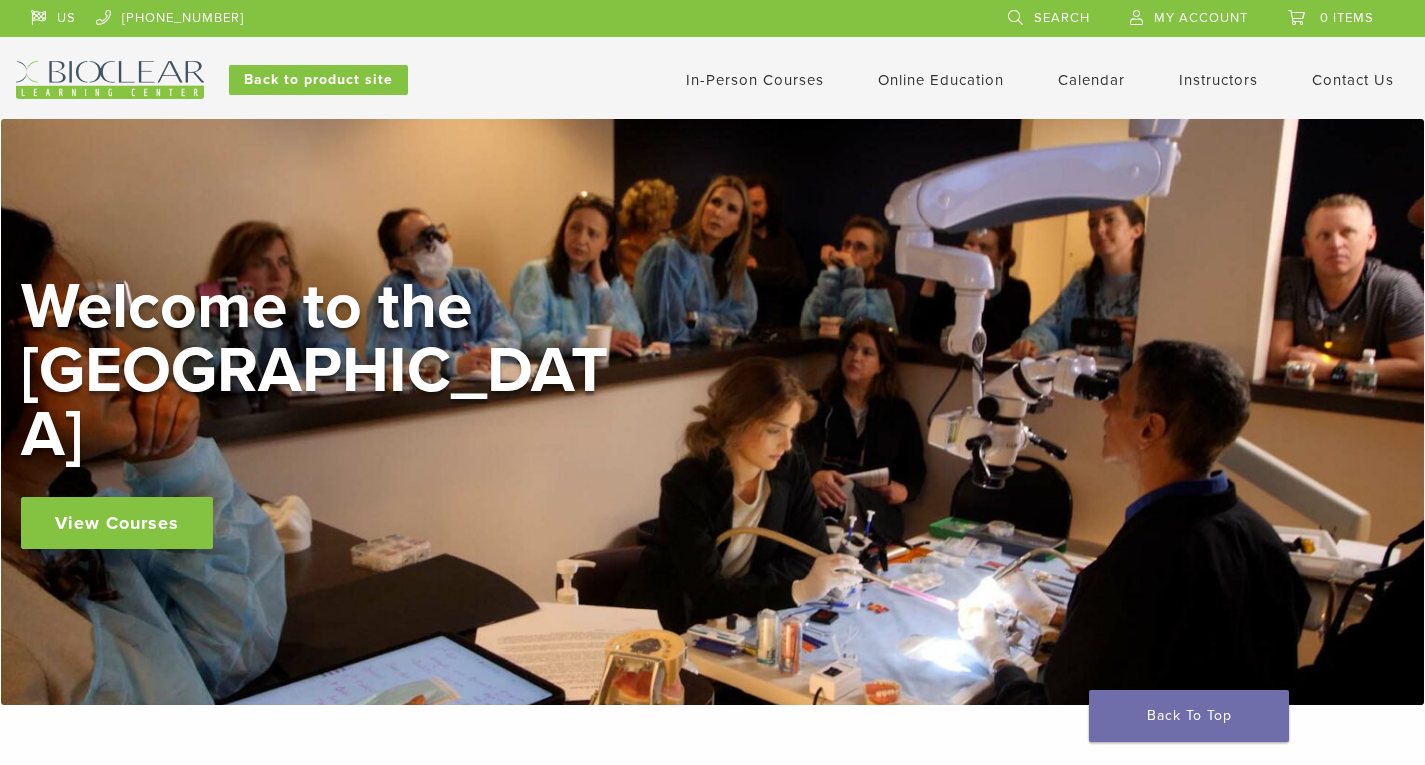 click on "In-Person Courses" at bounding box center (755, 80) 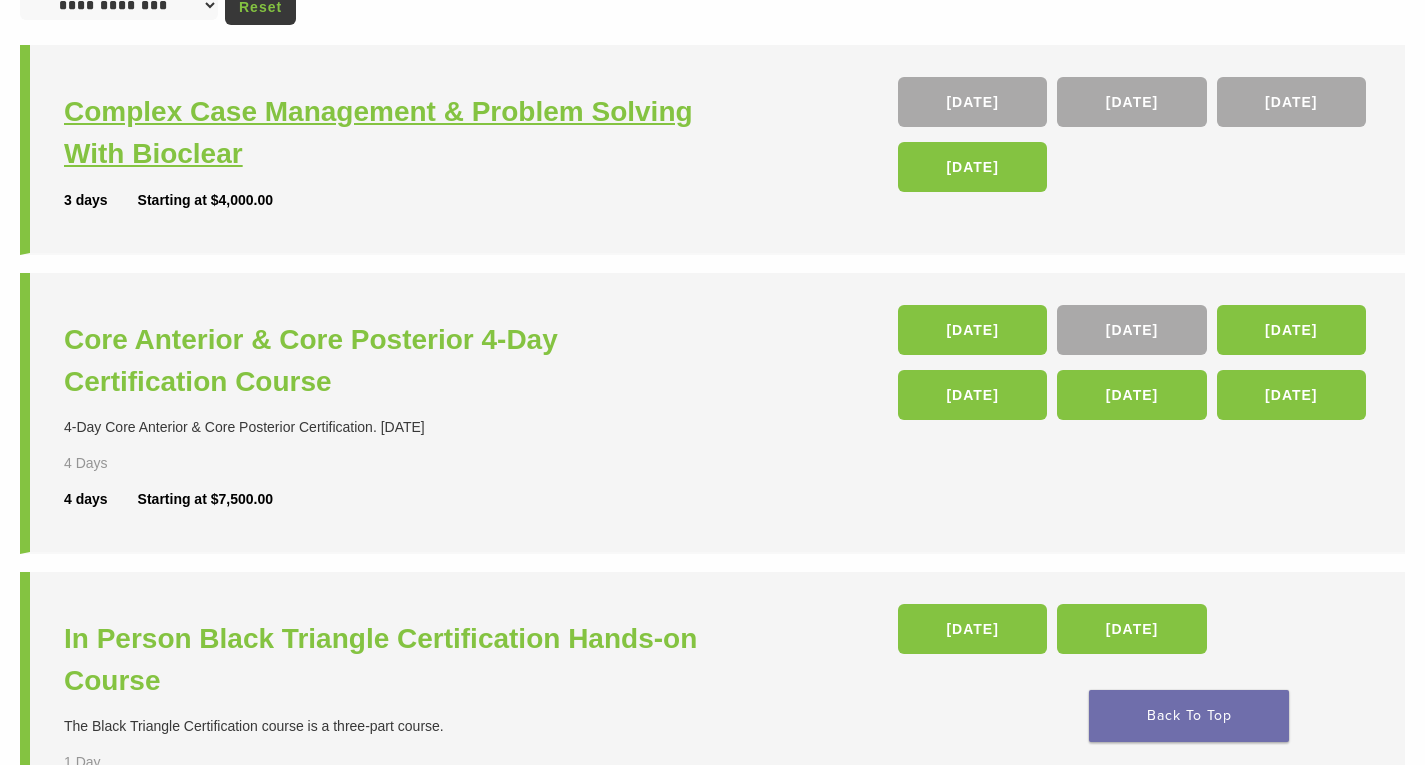 scroll, scrollTop: 253, scrollLeft: 0, axis: vertical 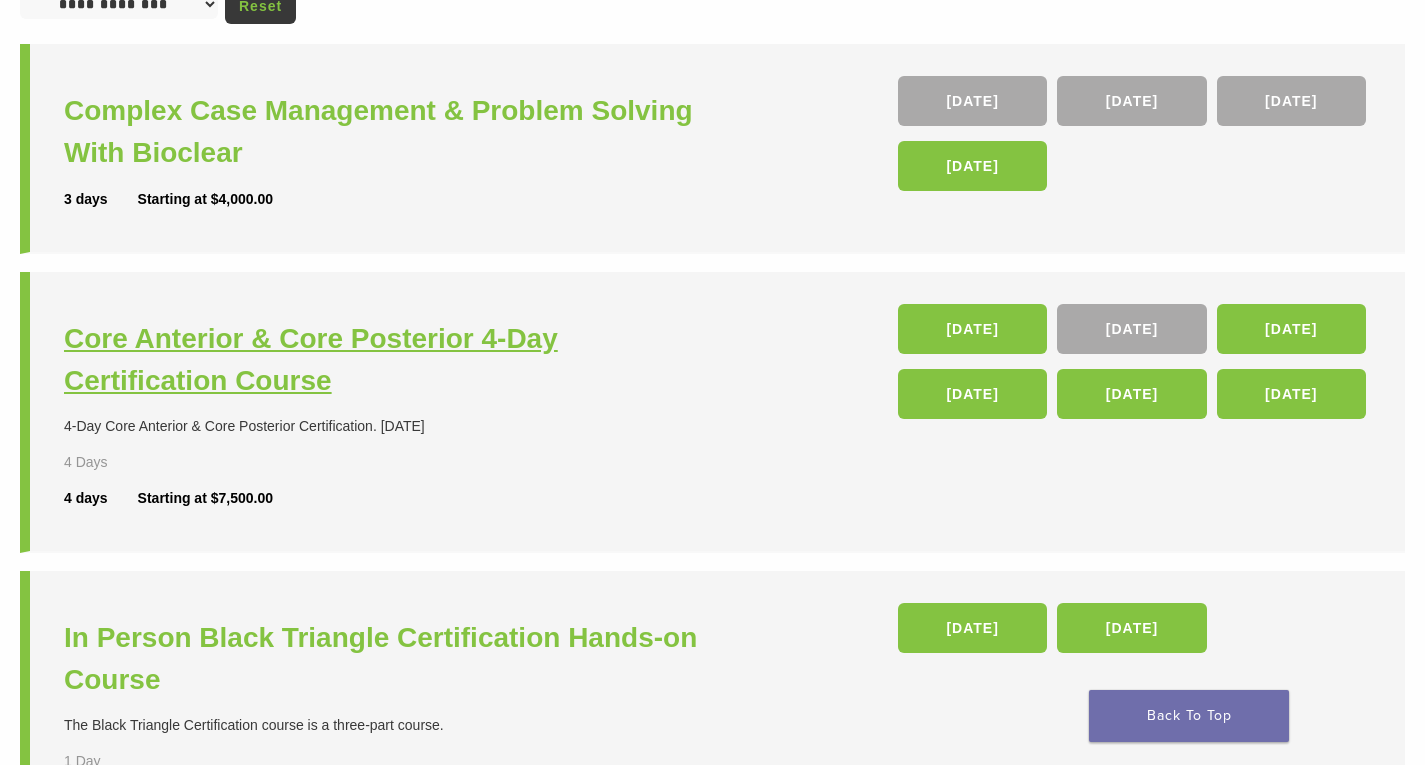 click on "Core Anterior & Core Posterior 4-Day Certification Course" at bounding box center (391, 360) 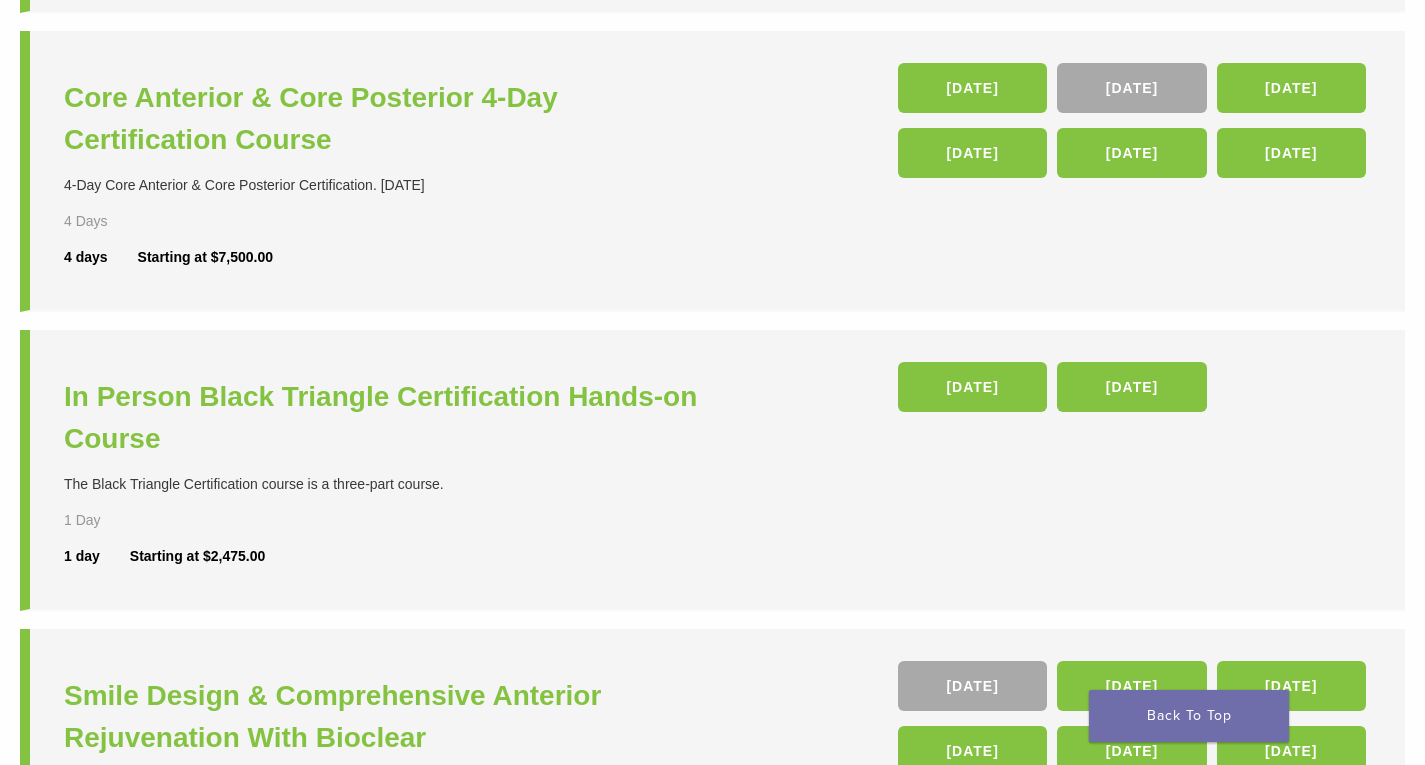 scroll, scrollTop: 495, scrollLeft: 0, axis: vertical 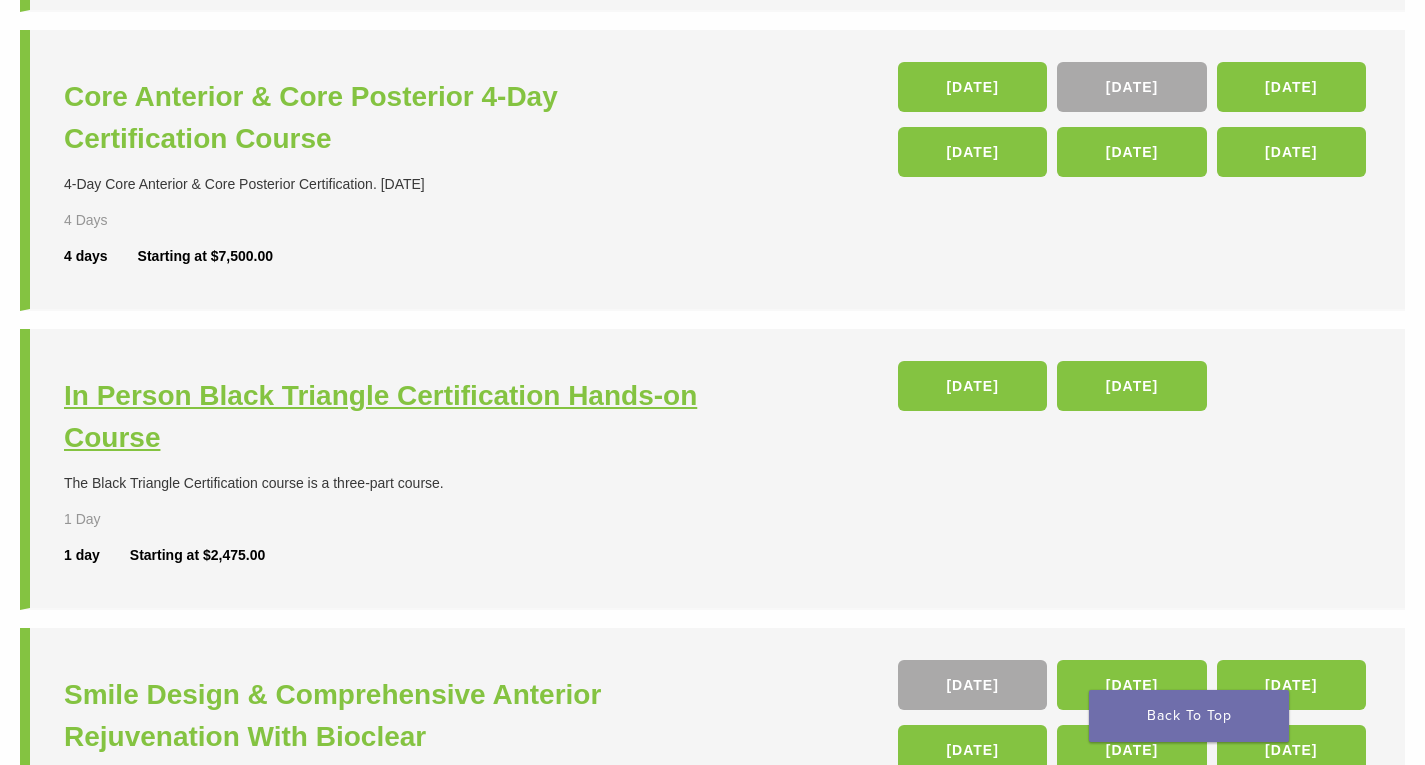 click on "In Person Black Triangle Certification Hands-on Course" at bounding box center [391, 417] 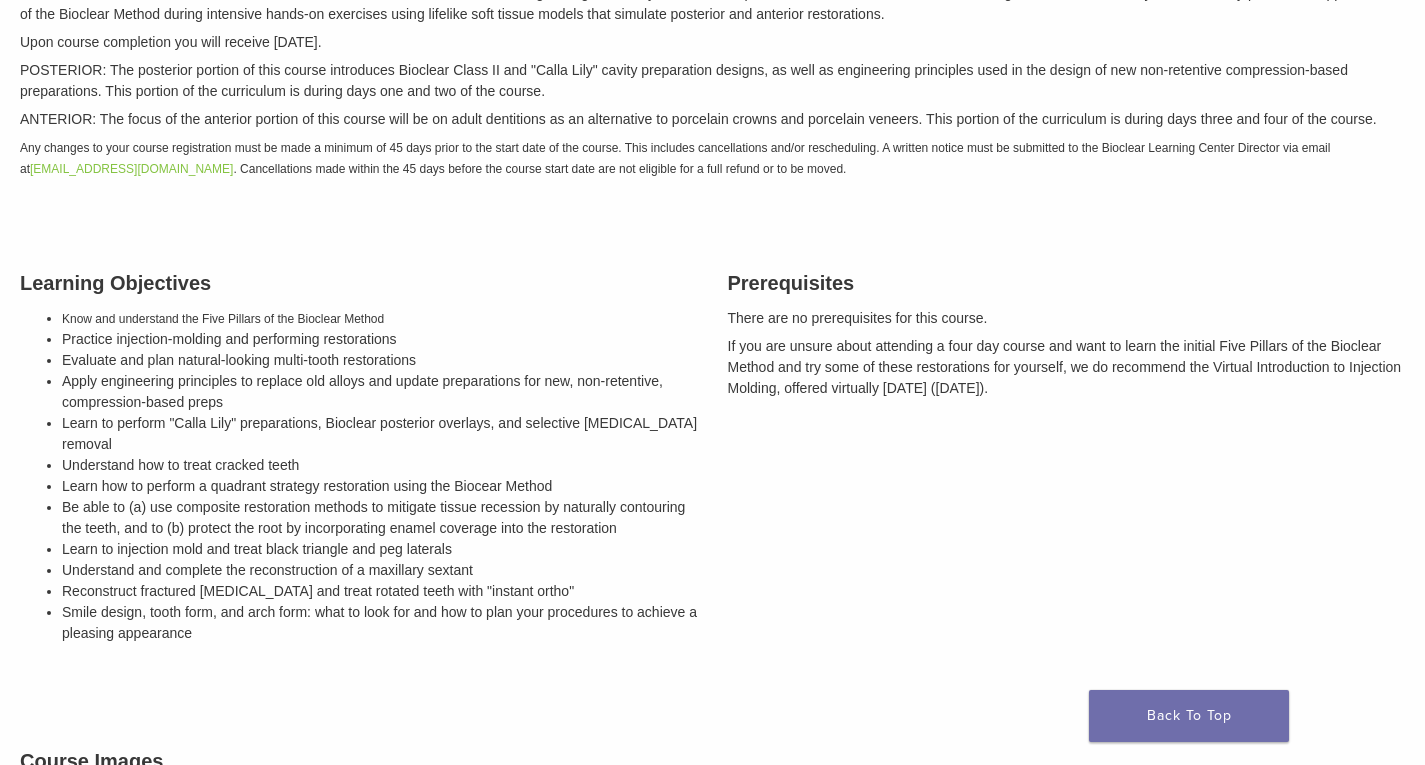 scroll, scrollTop: 0, scrollLeft: 0, axis: both 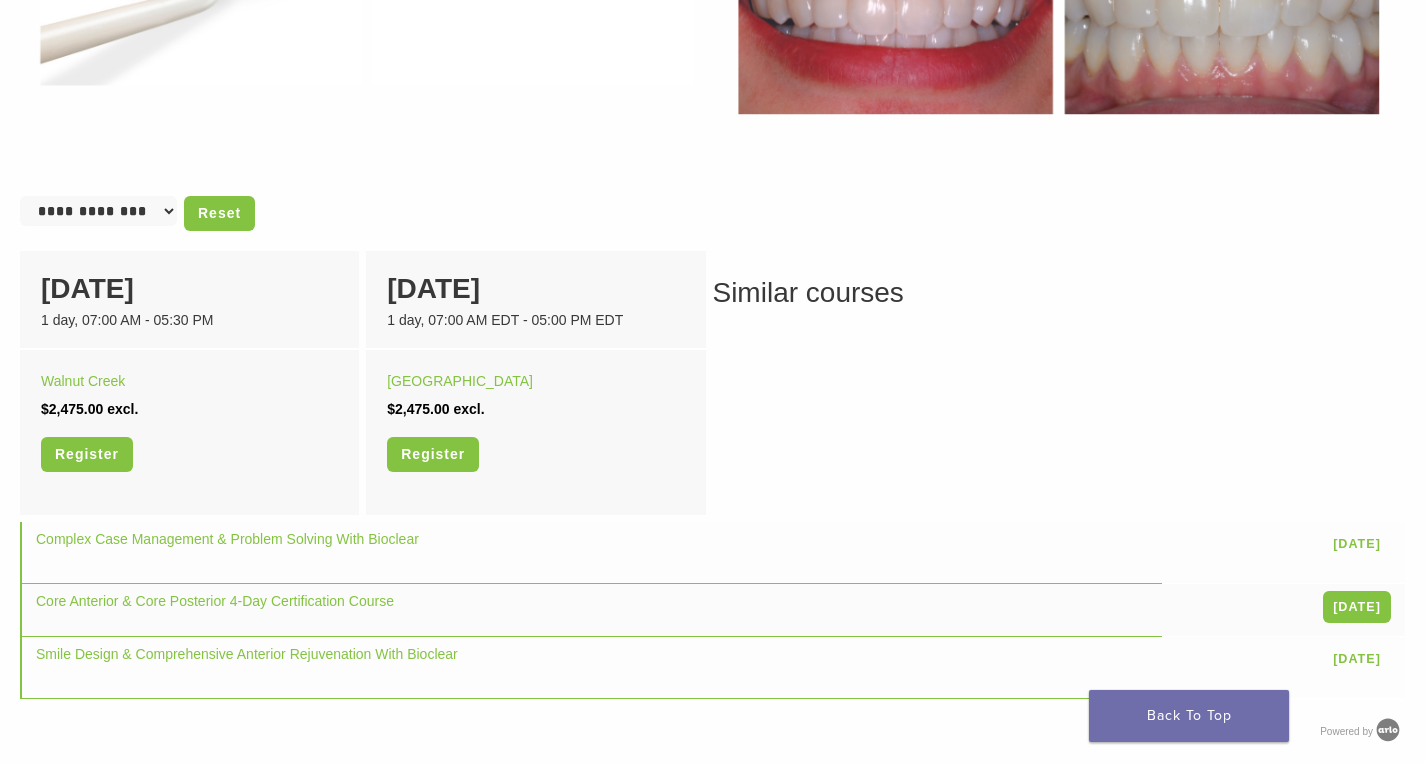click on "[DATE]
1 day, 07:00 AM EDT - 05:00 PM EDT" at bounding box center (535, 300) 